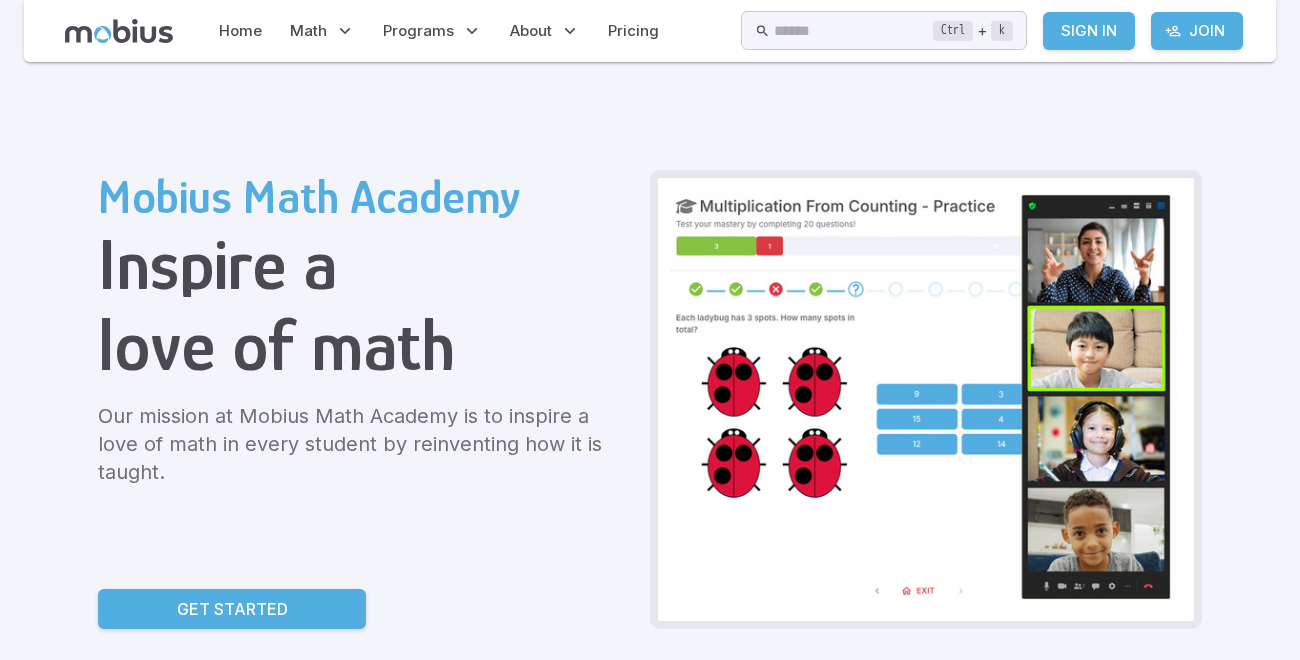 scroll, scrollTop: 190, scrollLeft: 0, axis: vertical 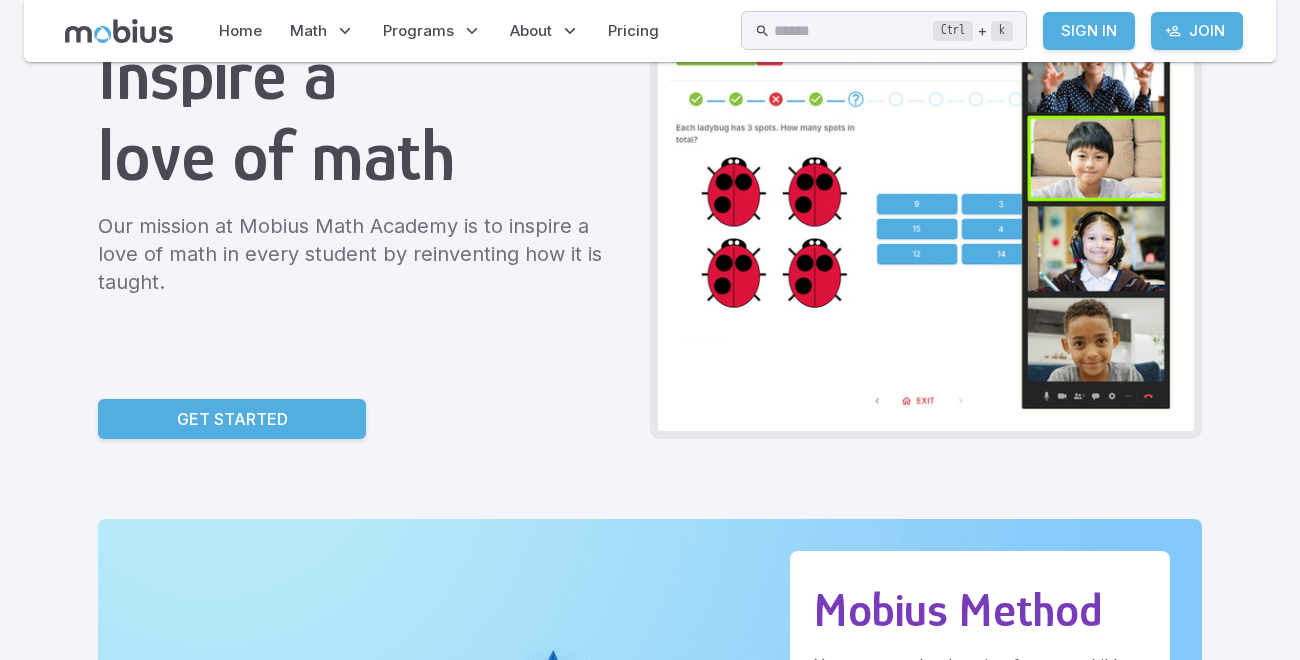click on "Get Started" at bounding box center [232, 419] 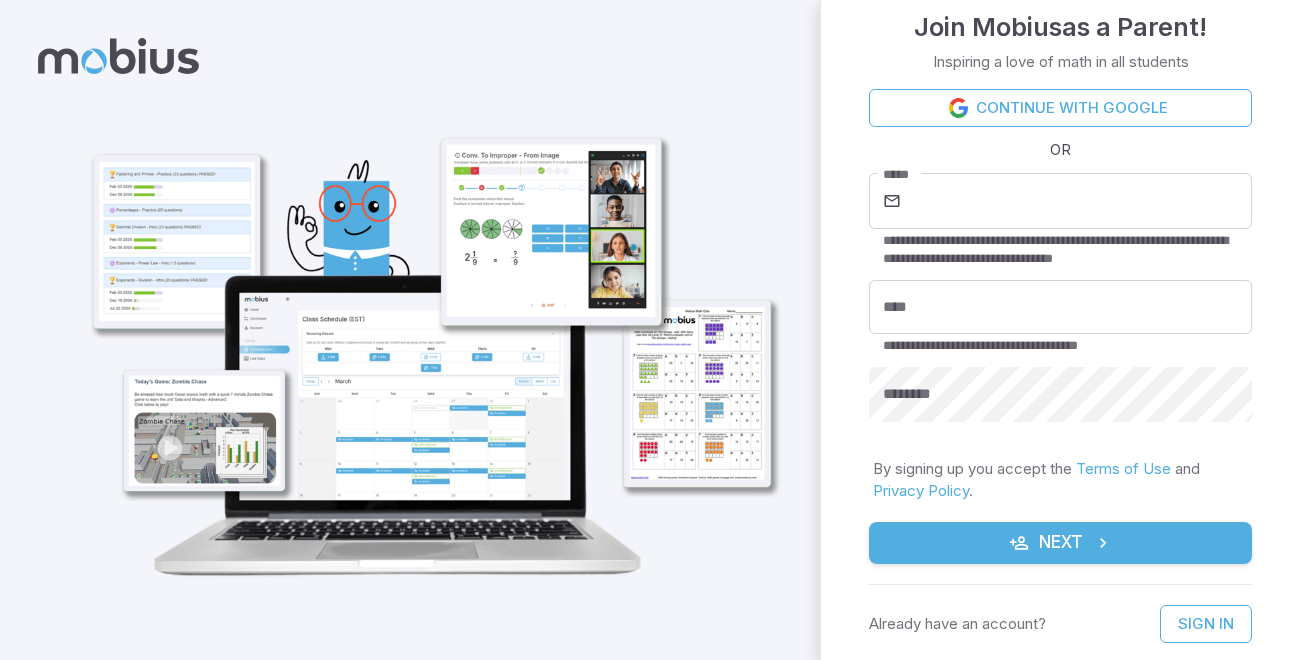 scroll, scrollTop: 0, scrollLeft: 0, axis: both 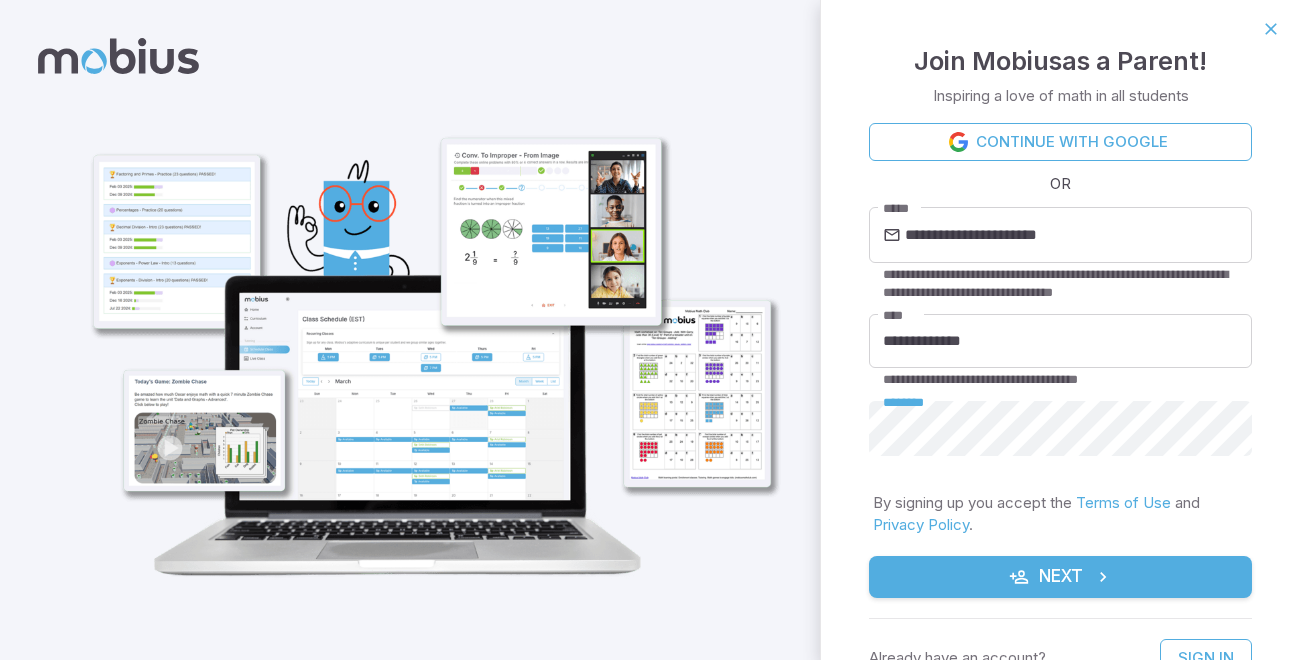 click on "Next" at bounding box center [1060, 577] 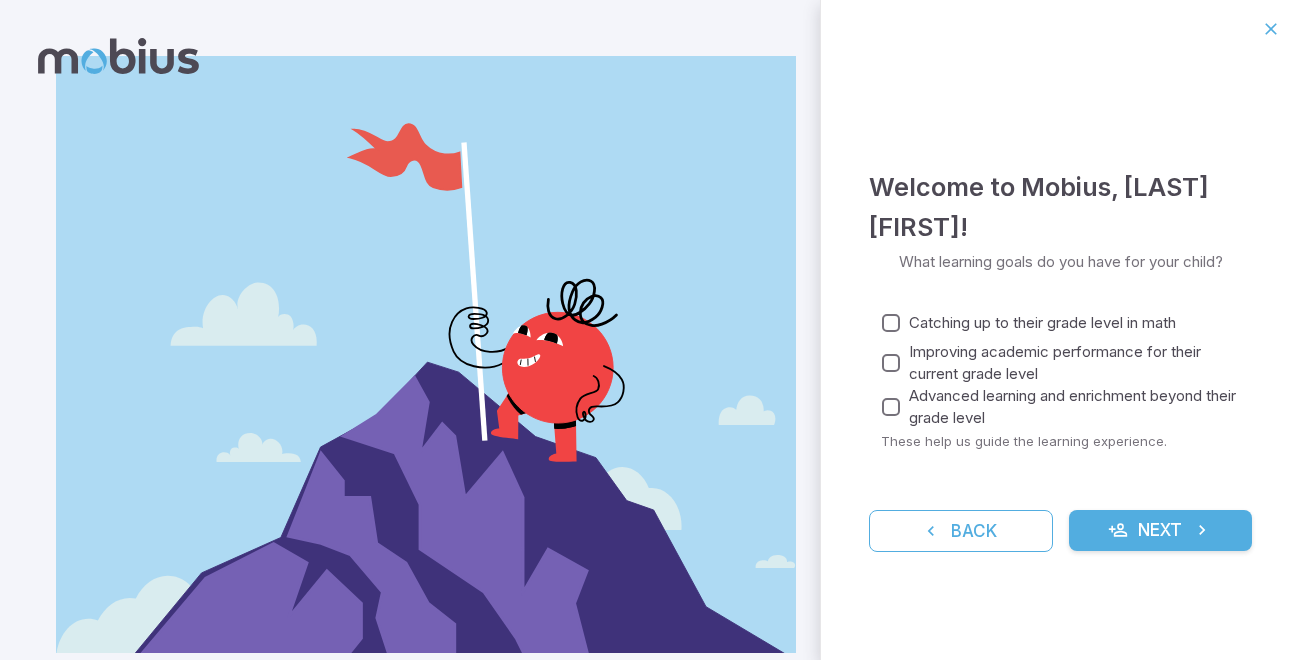click on "Next" at bounding box center (1161, 531) 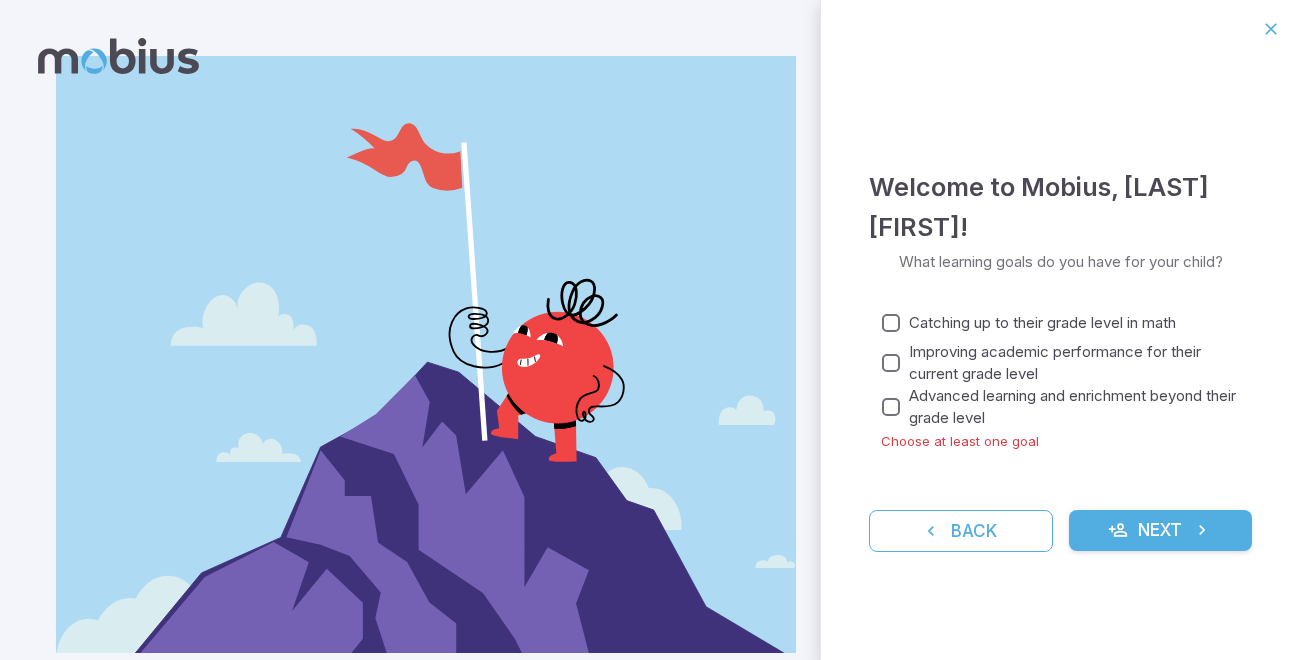 click on "Improving academic performance for their current grade level" at bounding box center [1072, 363] 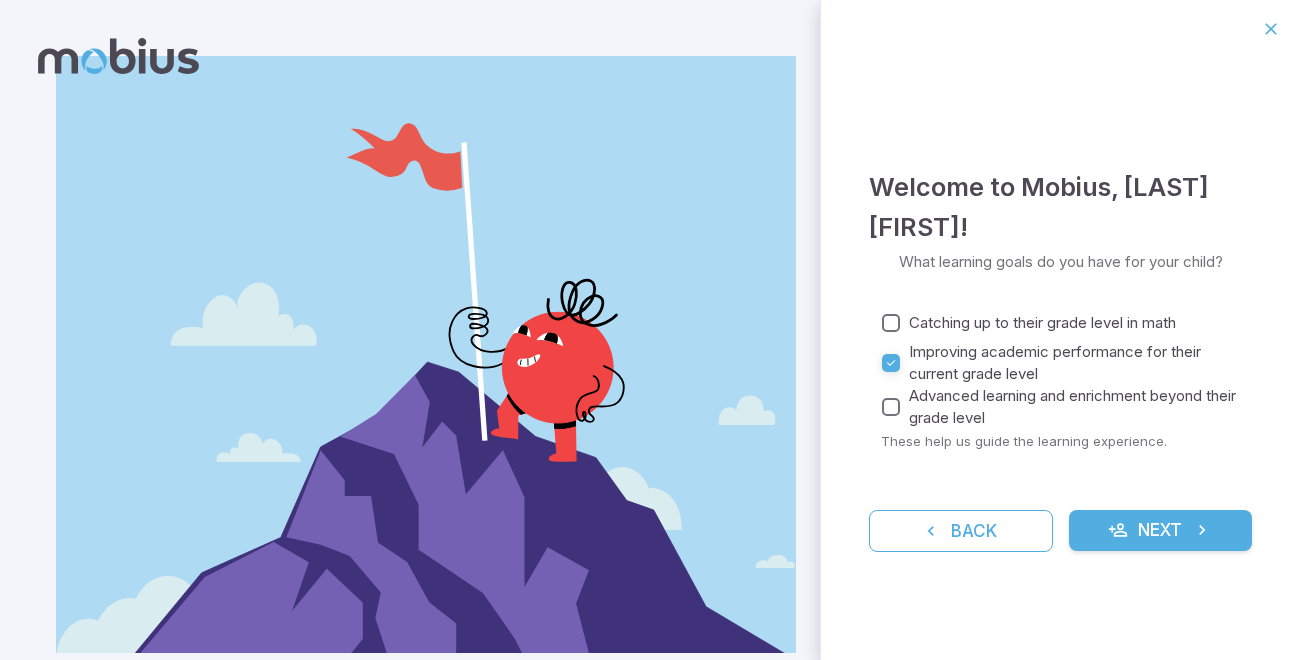 click on "Advanced learning and enrichment beyond their grade level" at bounding box center [1072, 407] 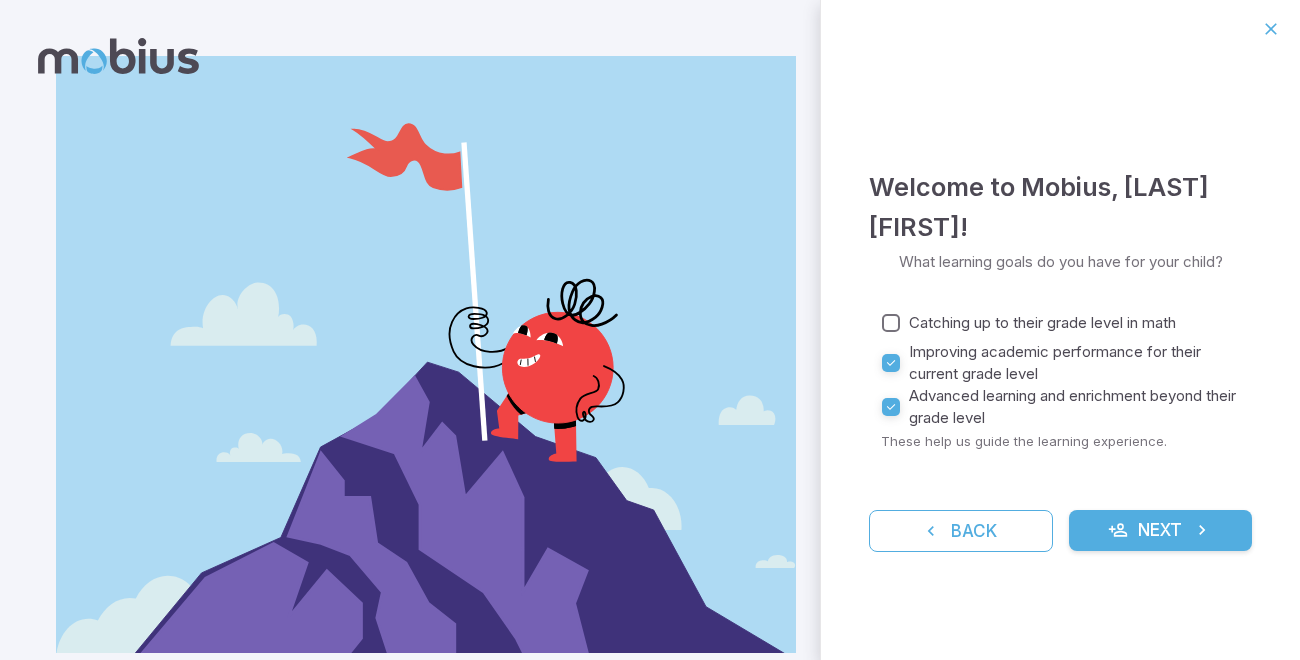 click on "Catching up to their grade level in math" at bounding box center (1042, 323) 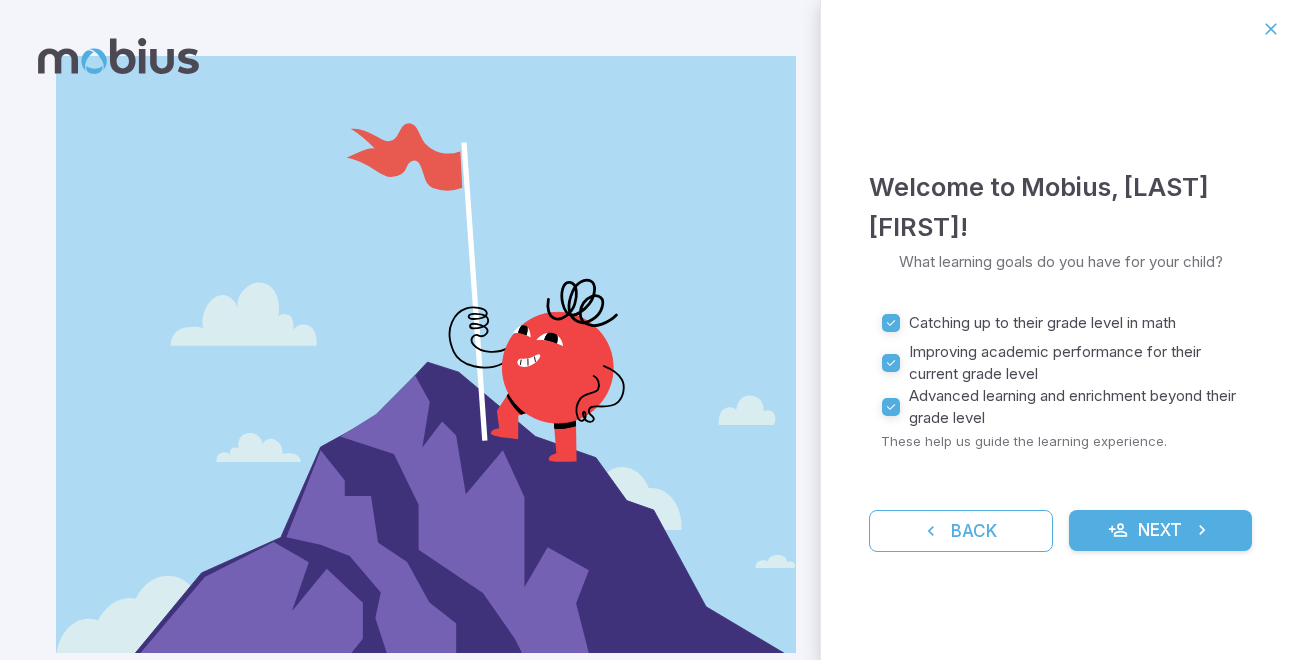 click on "Next" at bounding box center (1161, 531) 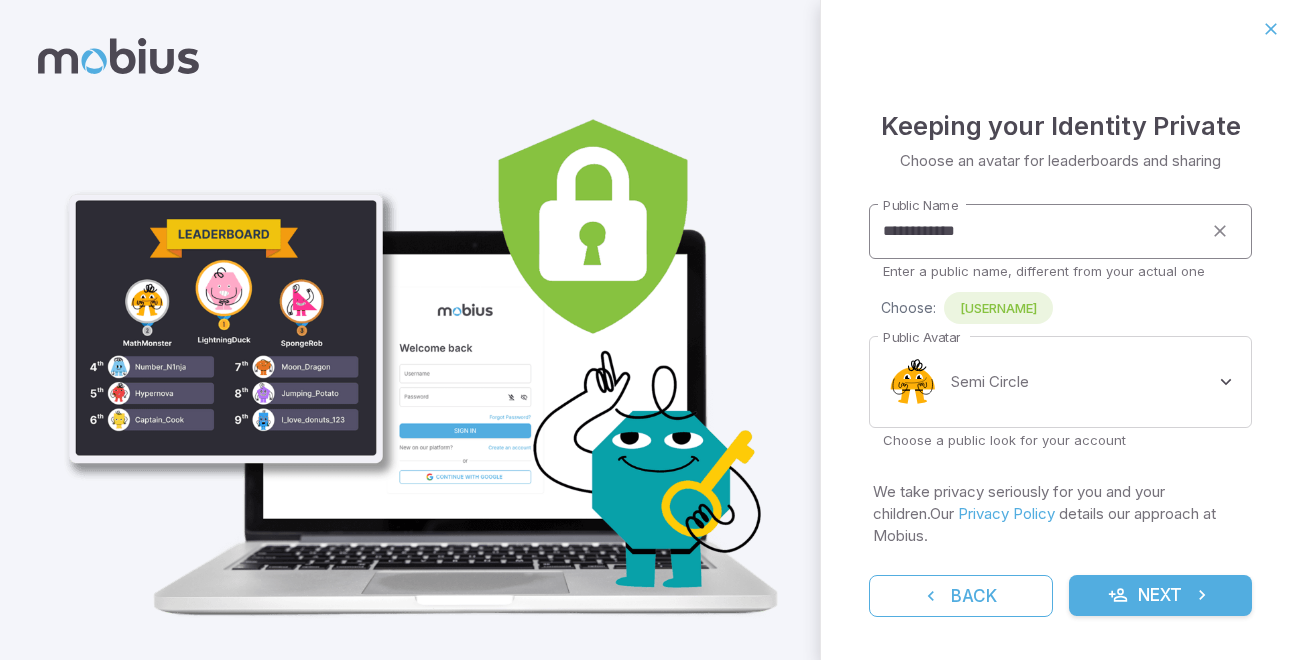 click on "**********" at bounding box center [1035, 231] 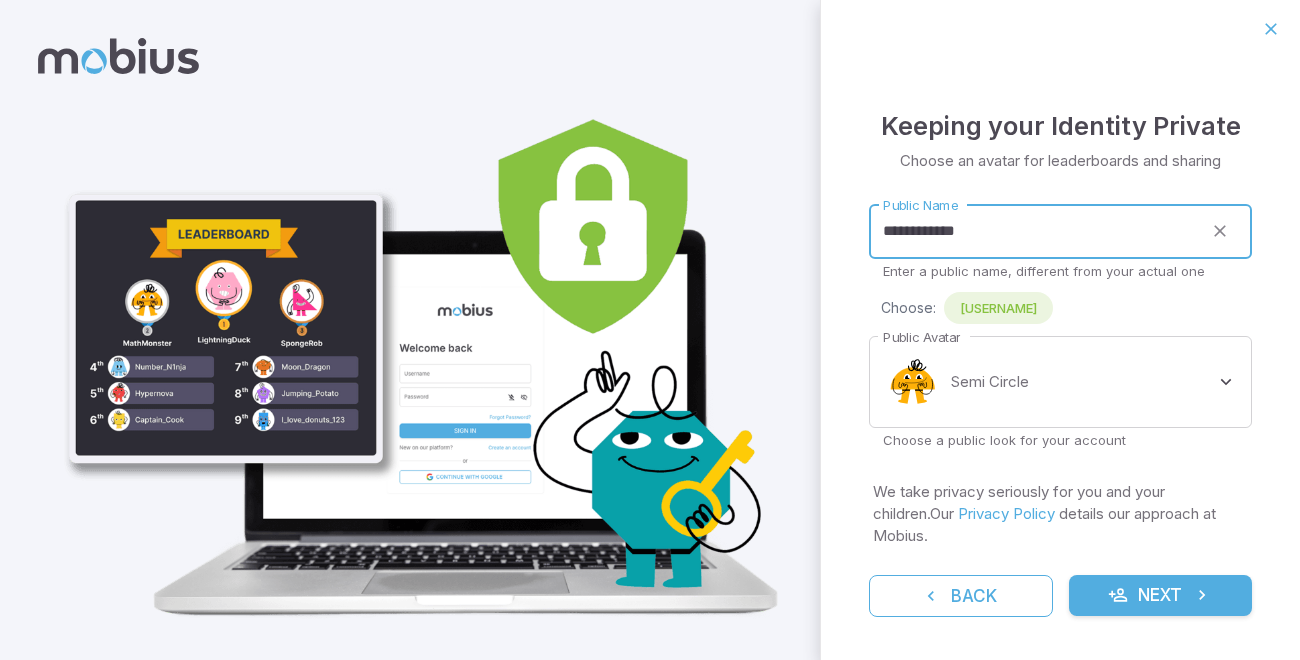 click on "Next" at bounding box center (1161, 596) 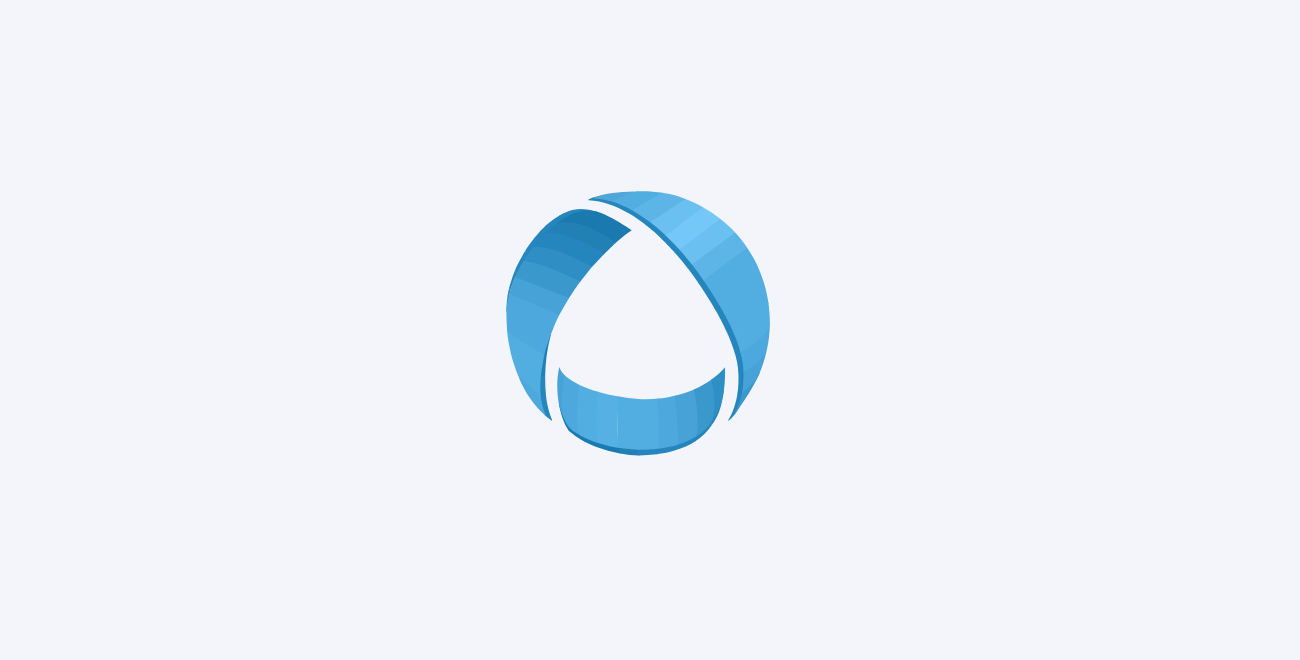 scroll, scrollTop: 0, scrollLeft: 0, axis: both 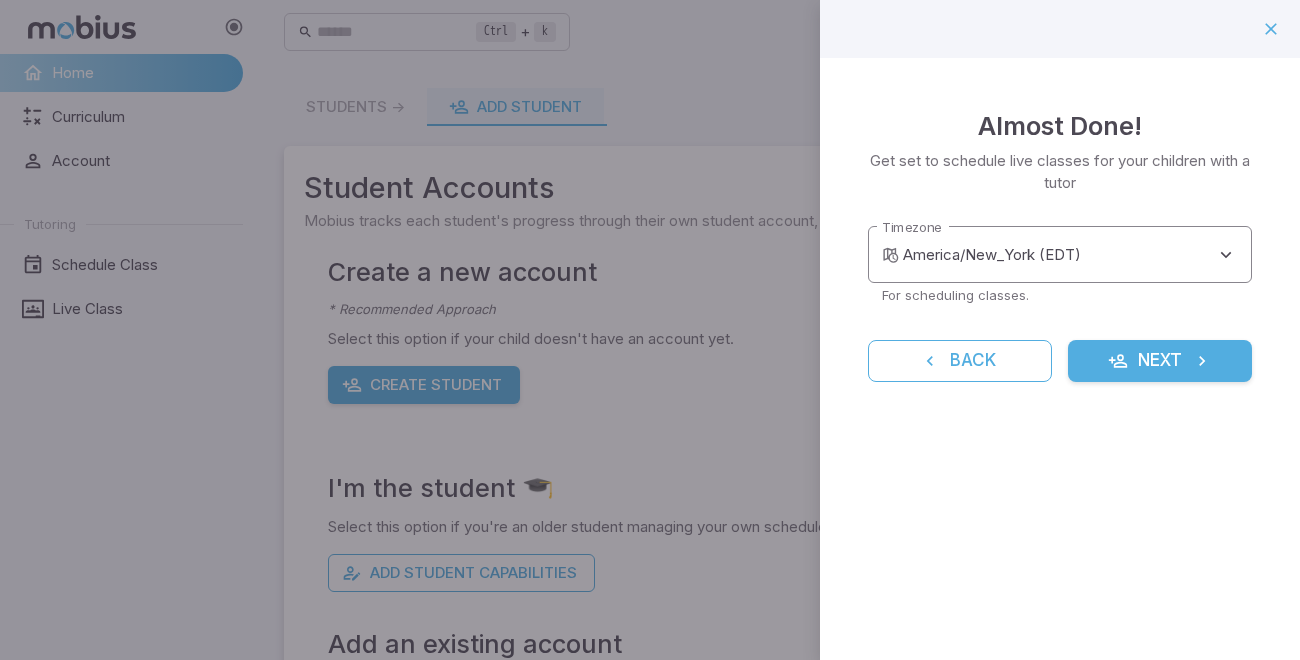 click on "**********" at bounding box center (650, 396) 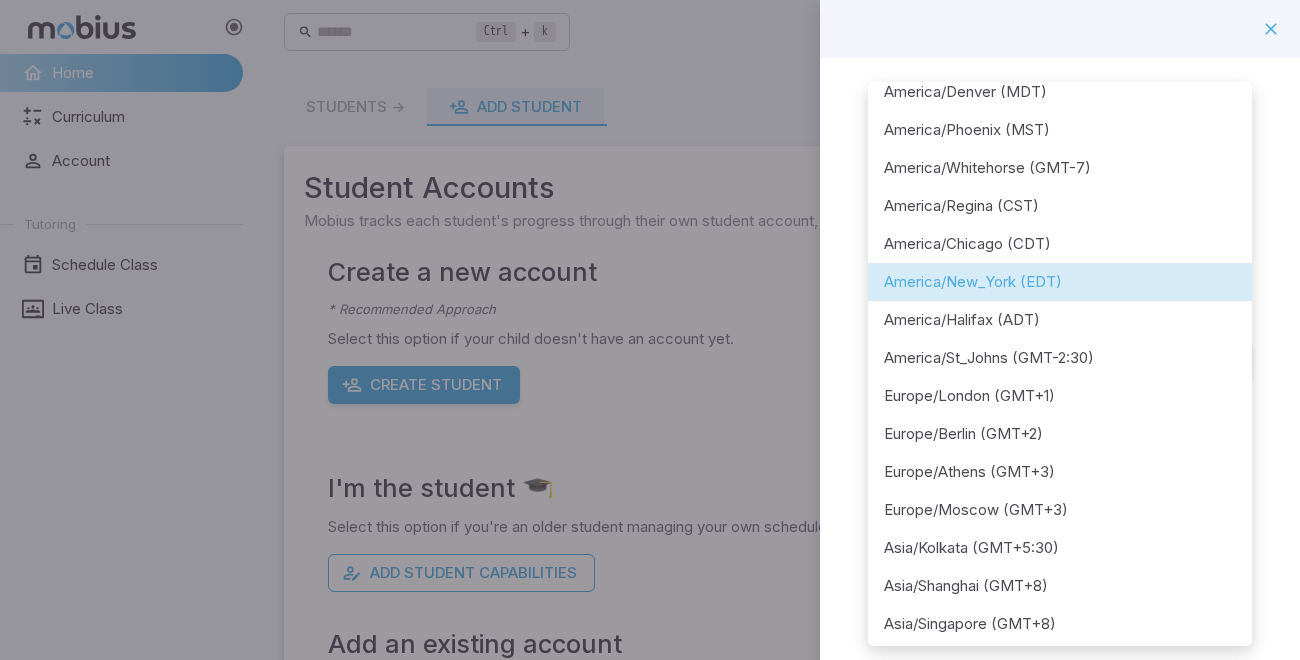 scroll, scrollTop: 133, scrollLeft: 0, axis: vertical 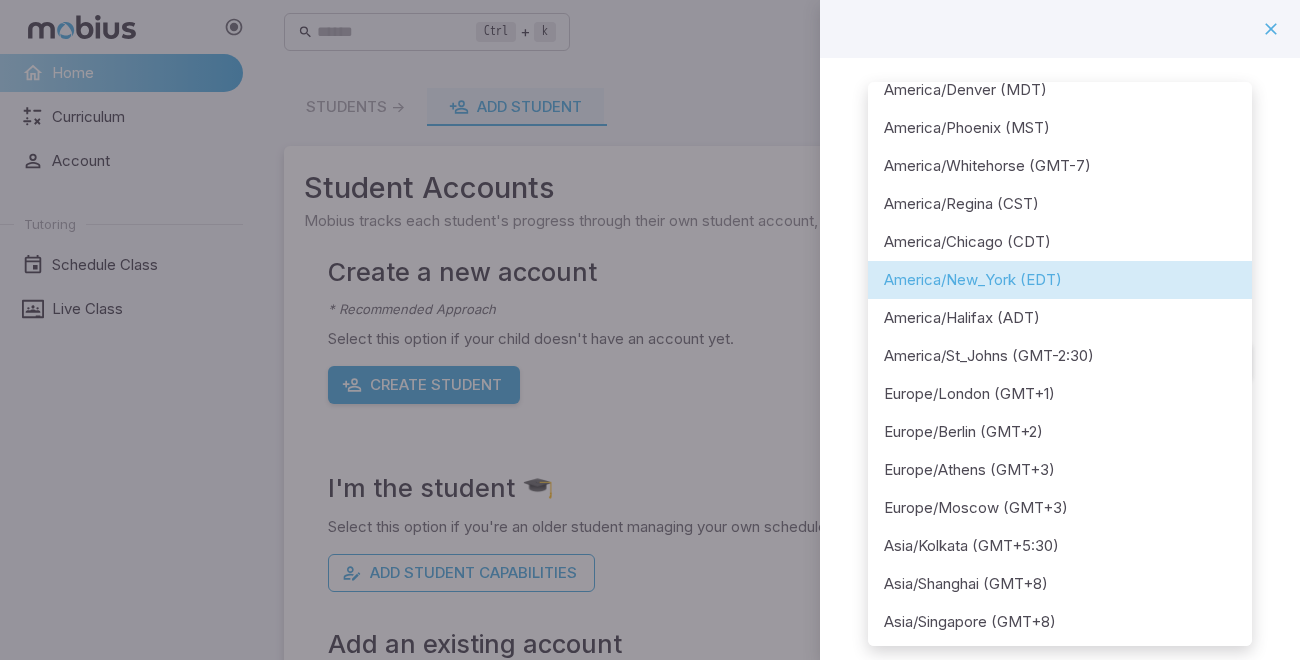 click on "America/New_York (EDT)" at bounding box center (1060, 280) 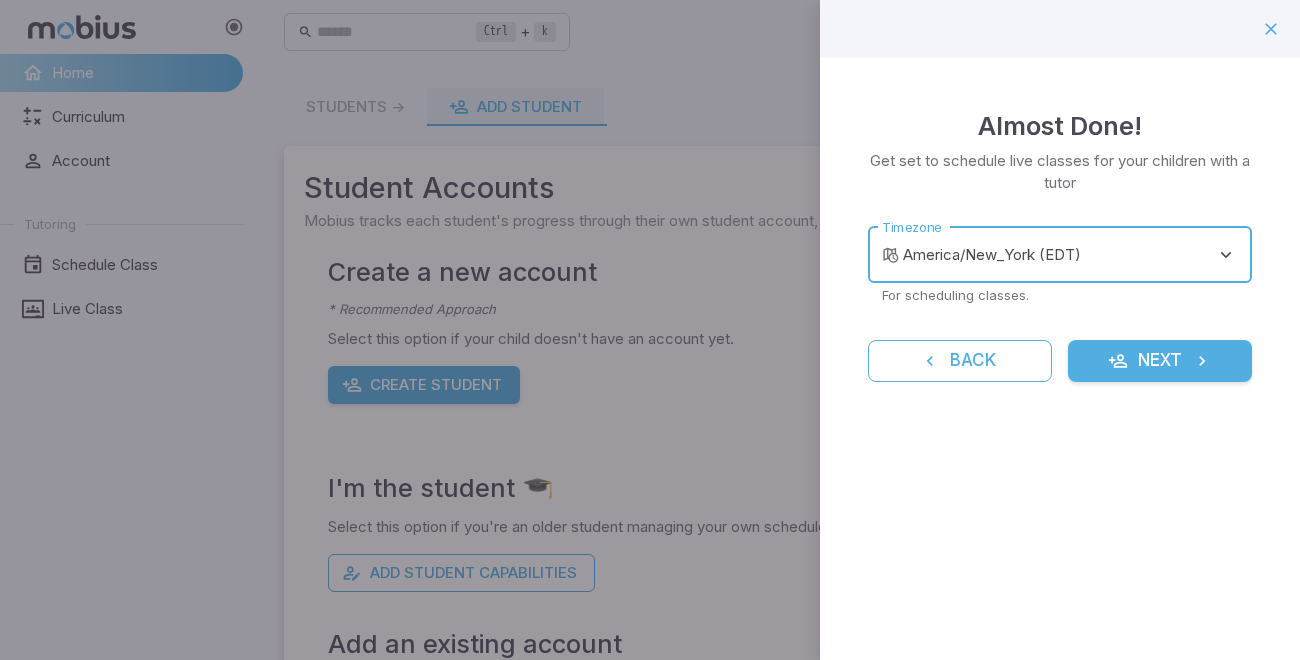 click at bounding box center [1118, 361] 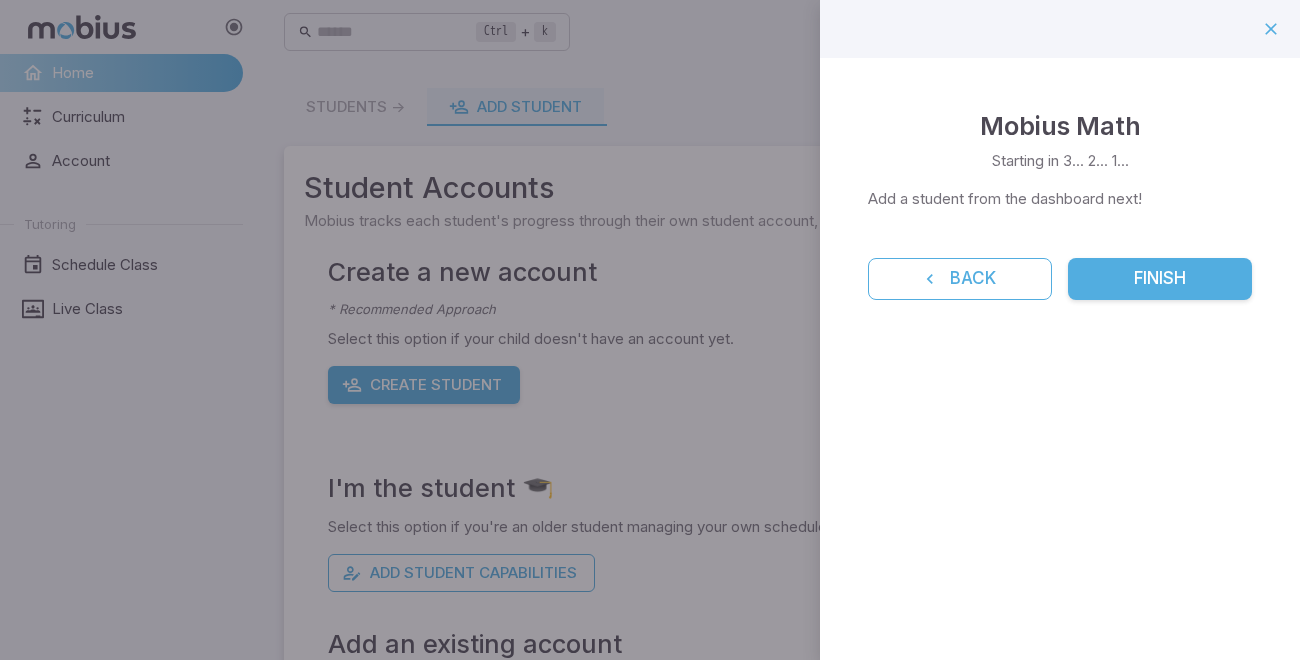 click on "Finish" at bounding box center (1160, 279) 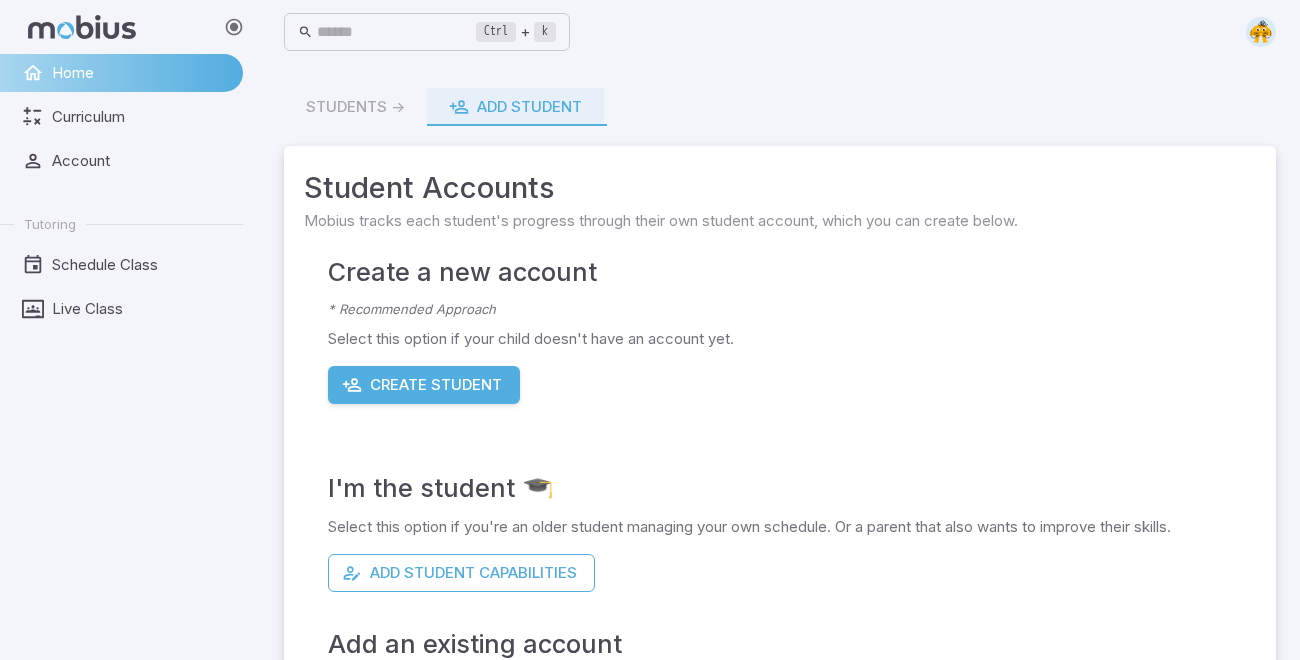 click on "Create Student" at bounding box center [424, 385] 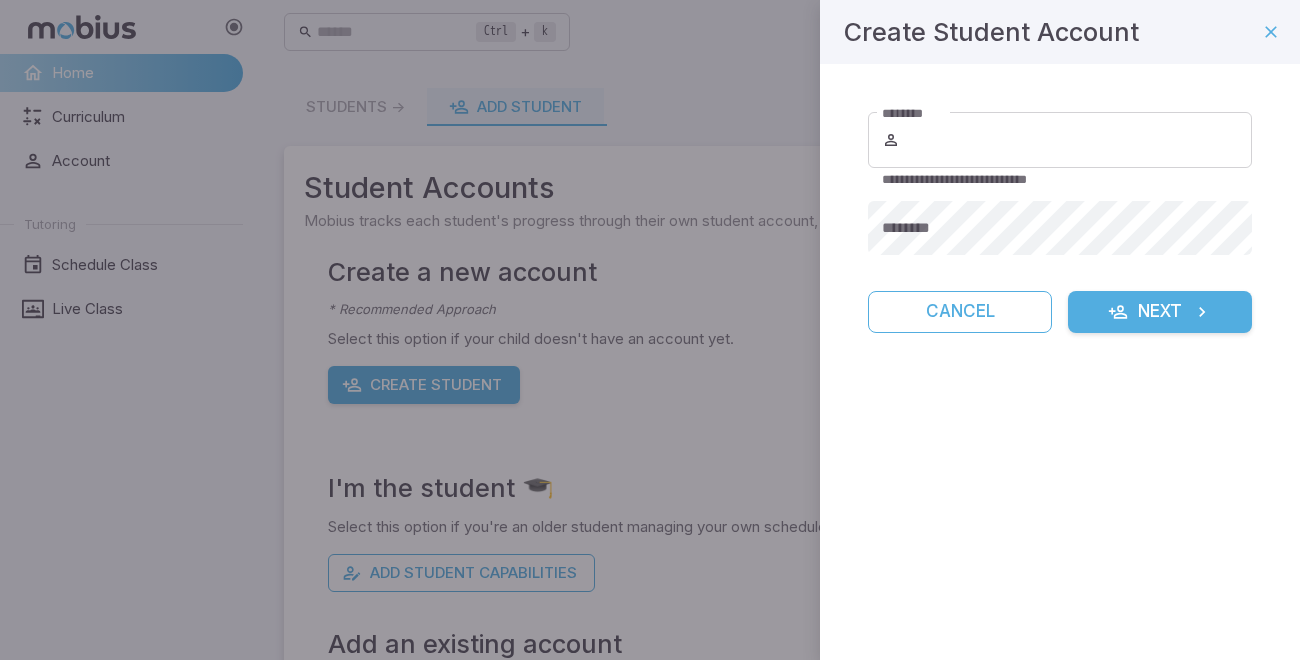 type on "**********" 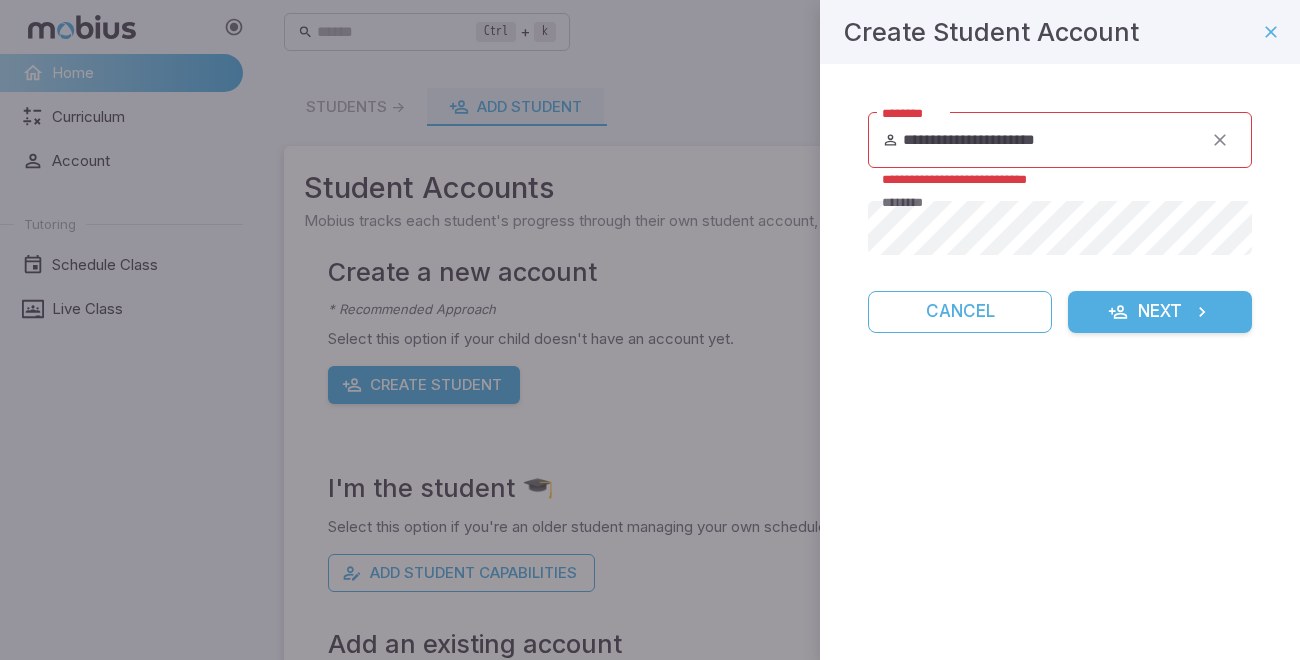 click on "**********" at bounding box center (1060, 180) 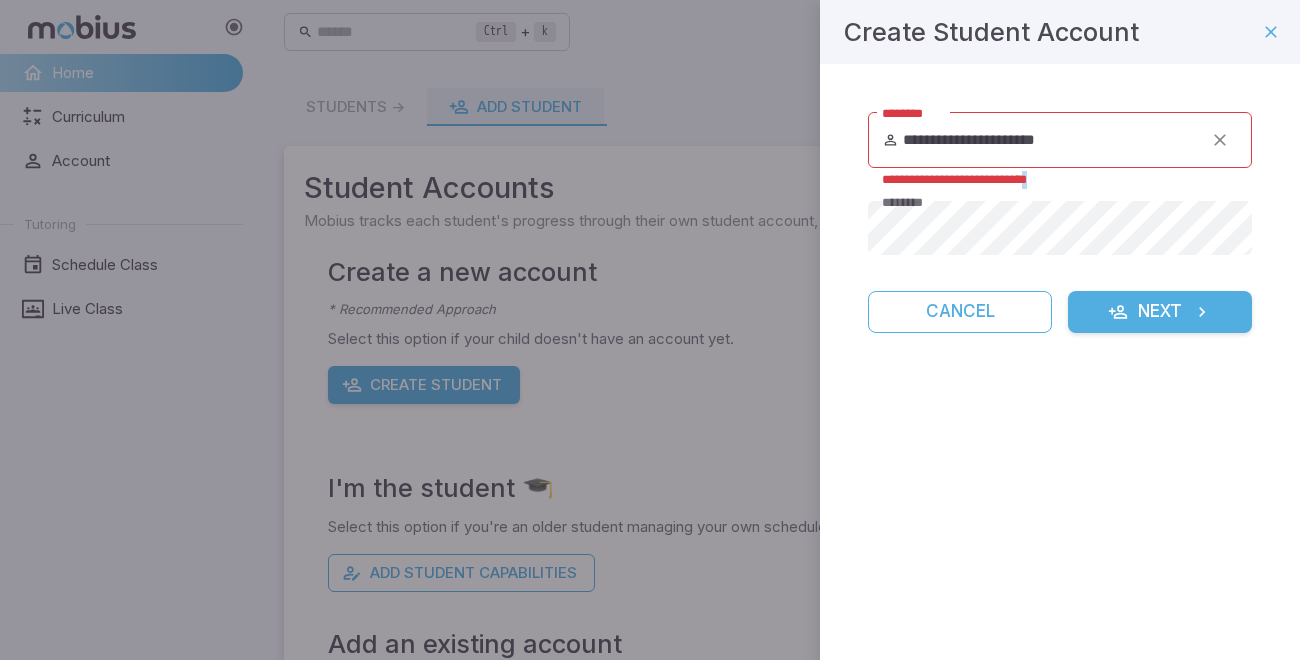 click on "**********" at bounding box center (1052, 140) 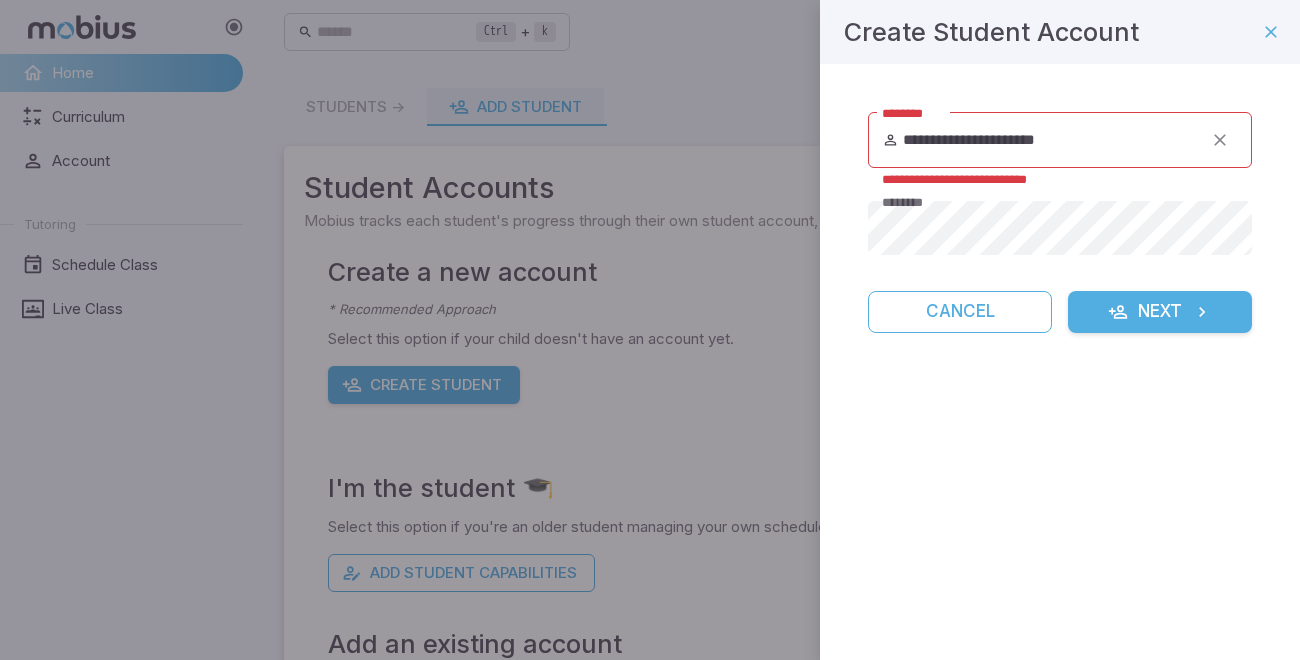 click on "**********" at bounding box center [1052, 140] 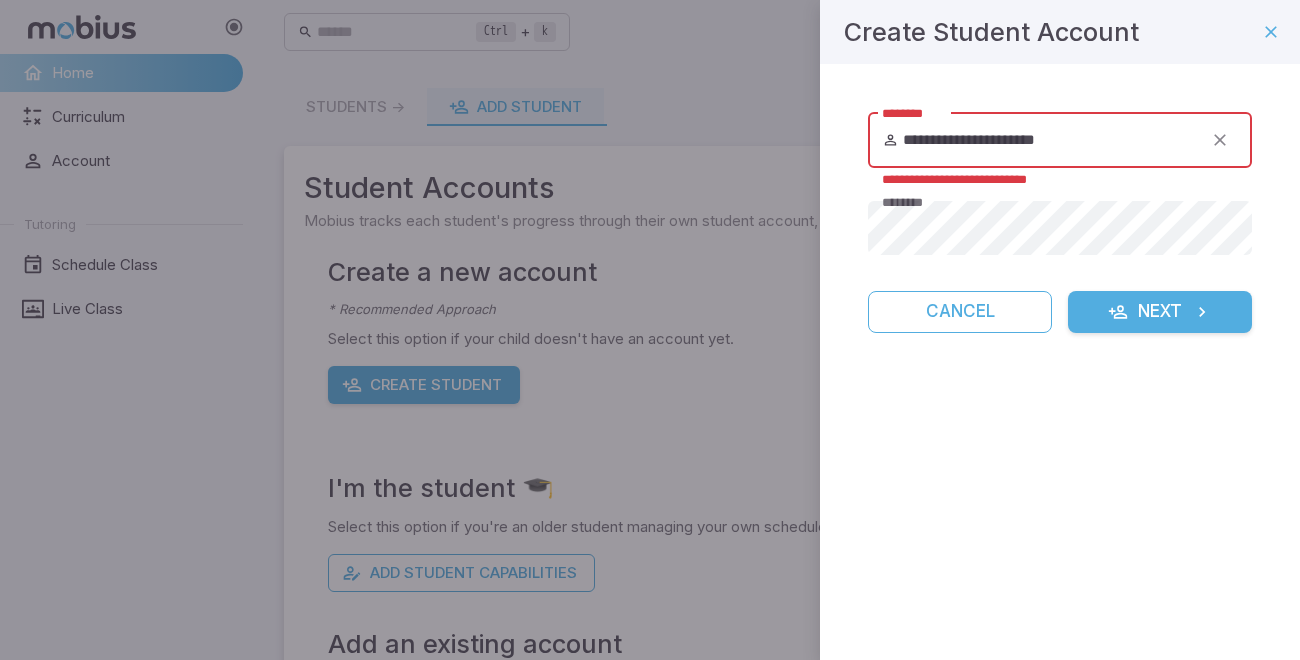 click on "**********" at bounding box center (1052, 140) 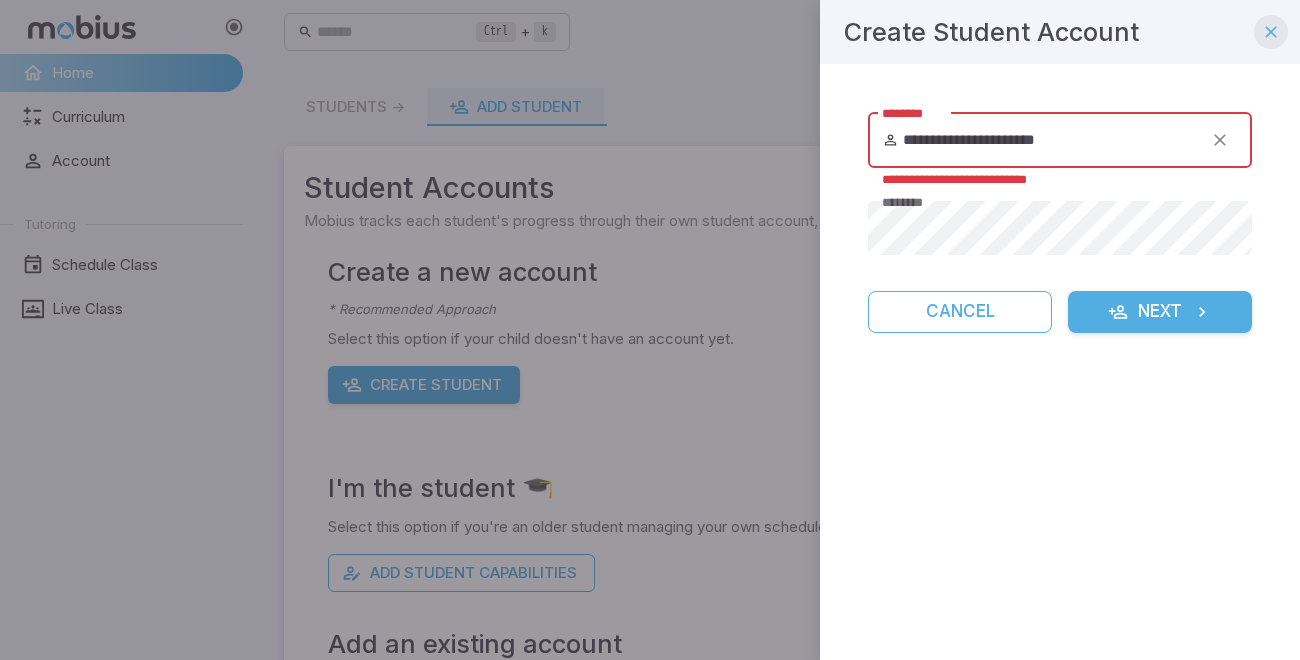 click at bounding box center (1271, 32) 